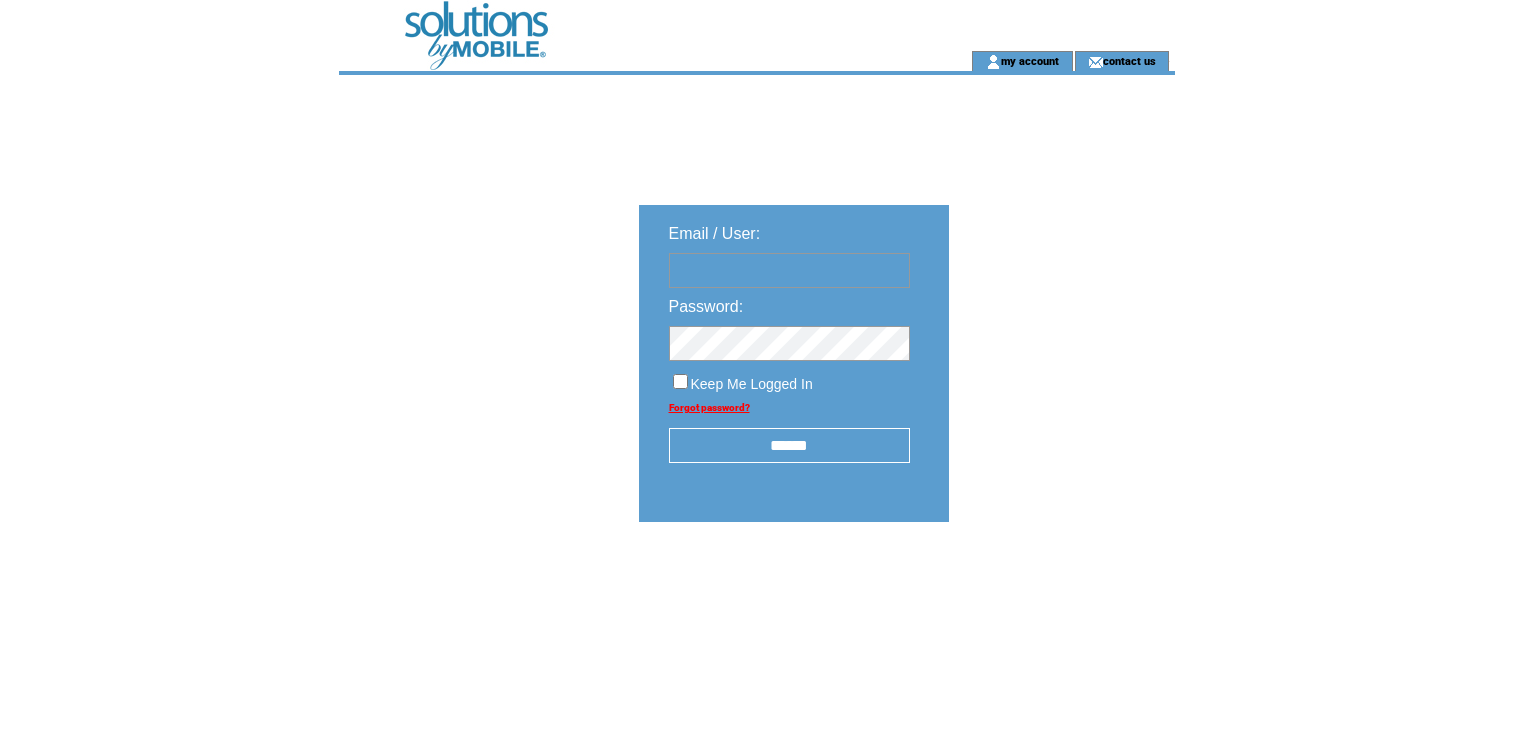 scroll, scrollTop: 0, scrollLeft: 0, axis: both 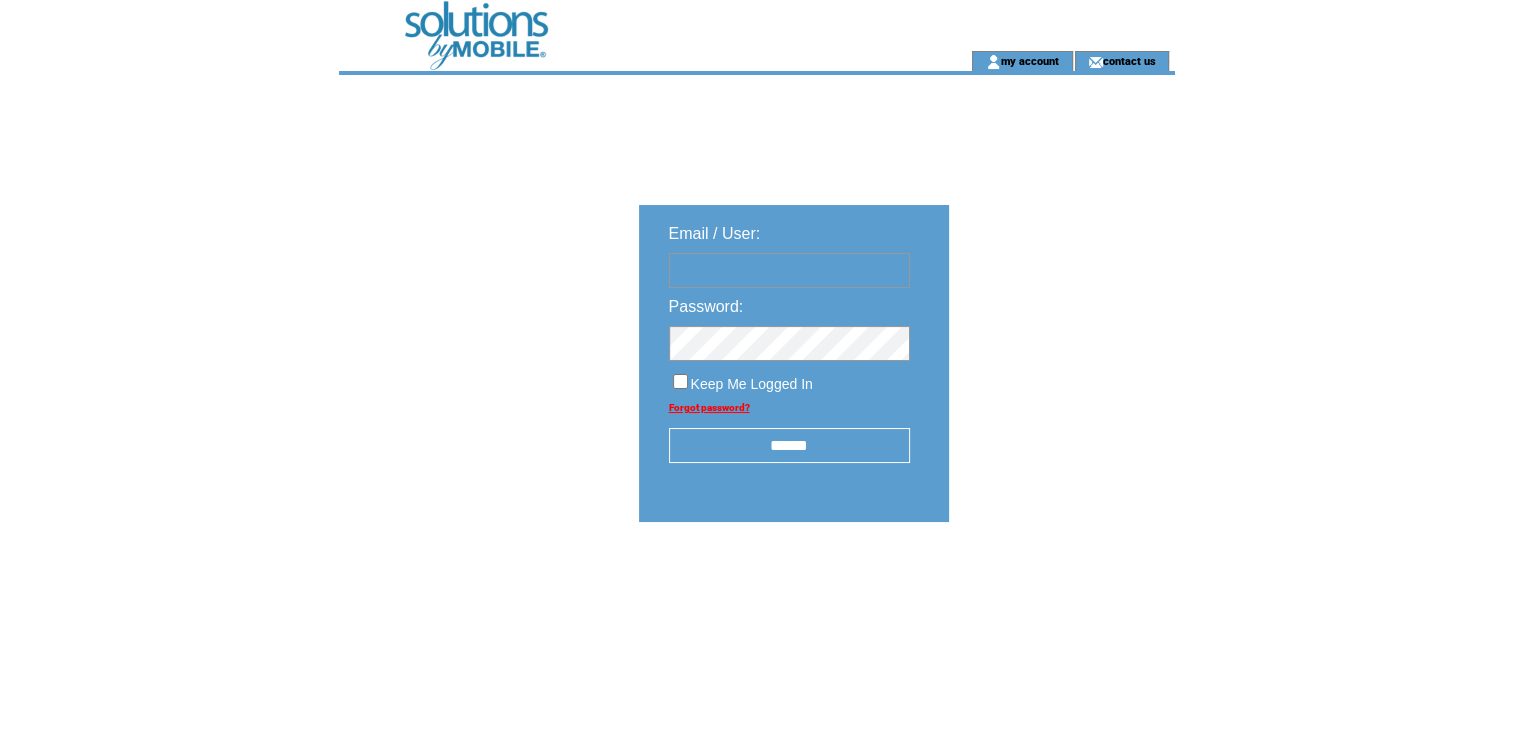 type on "*********" 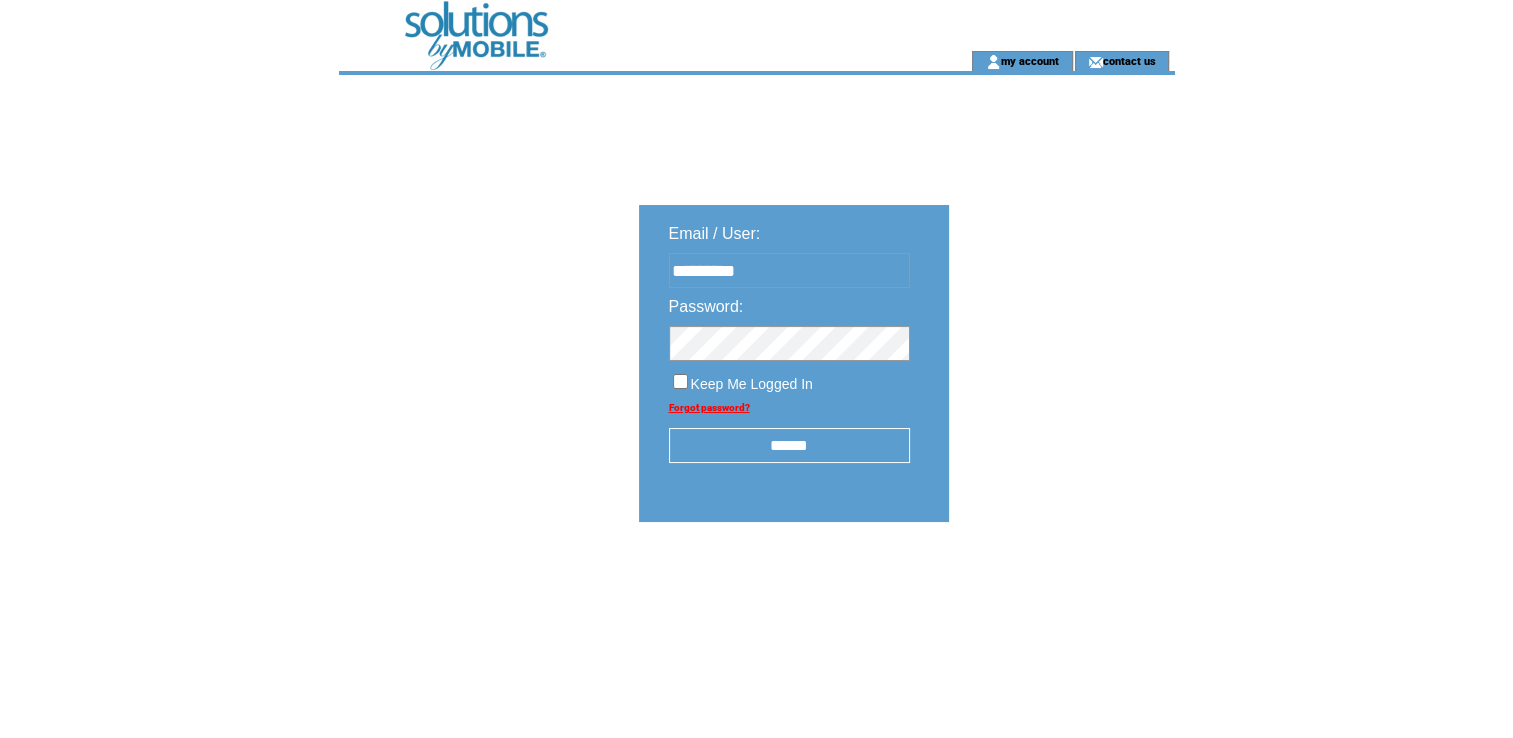 click on "******" at bounding box center [789, 445] 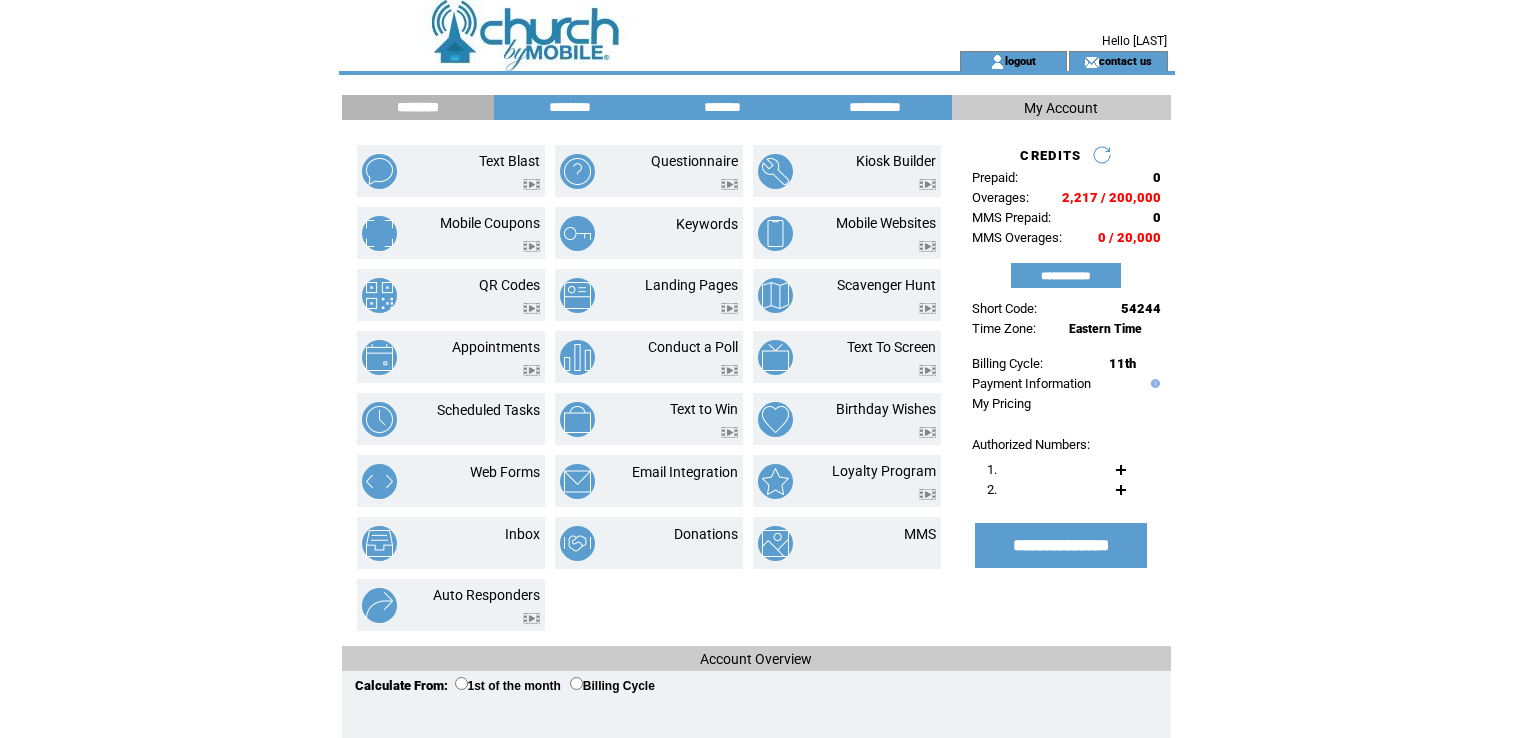 scroll, scrollTop: 0, scrollLeft: 0, axis: both 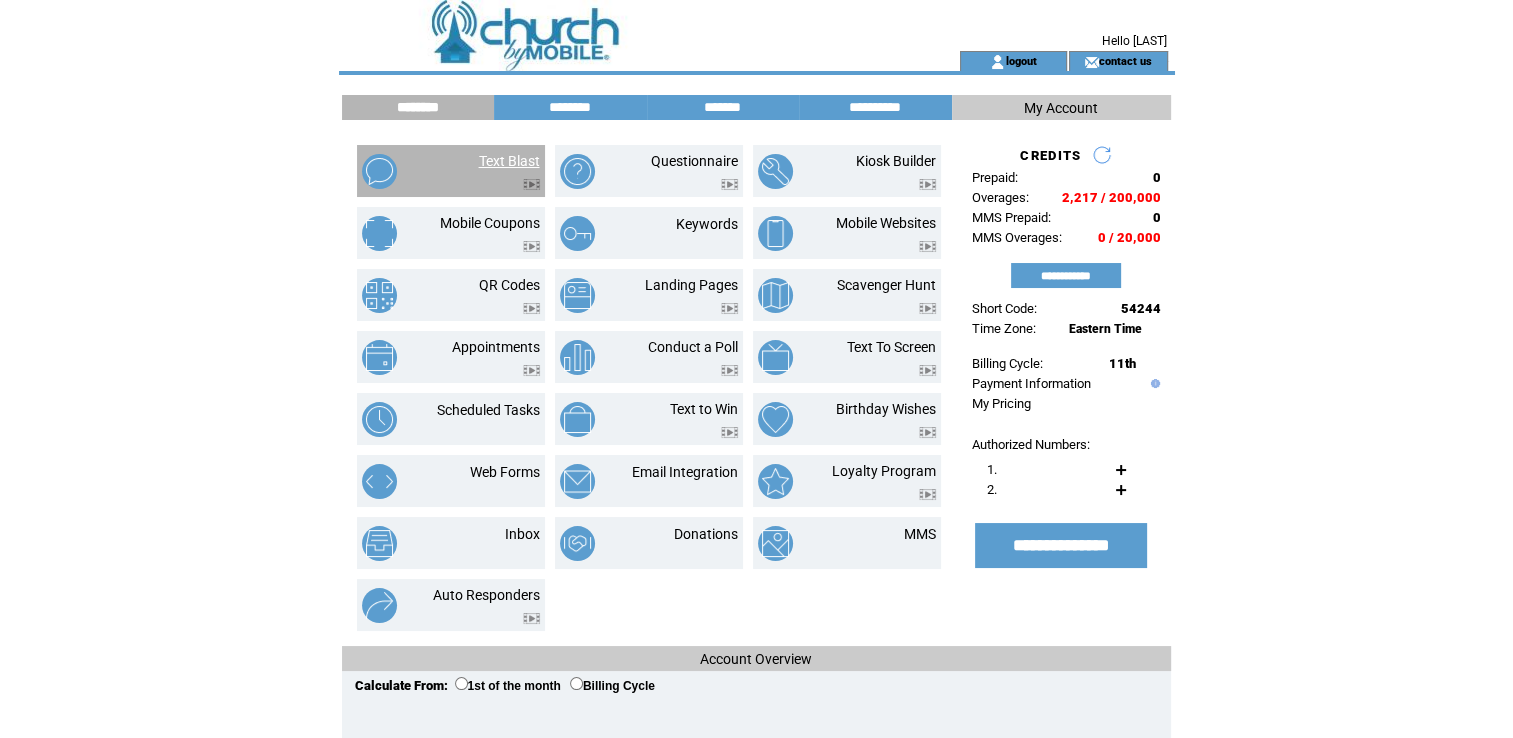 click on "Text Blast" at bounding box center (509, 161) 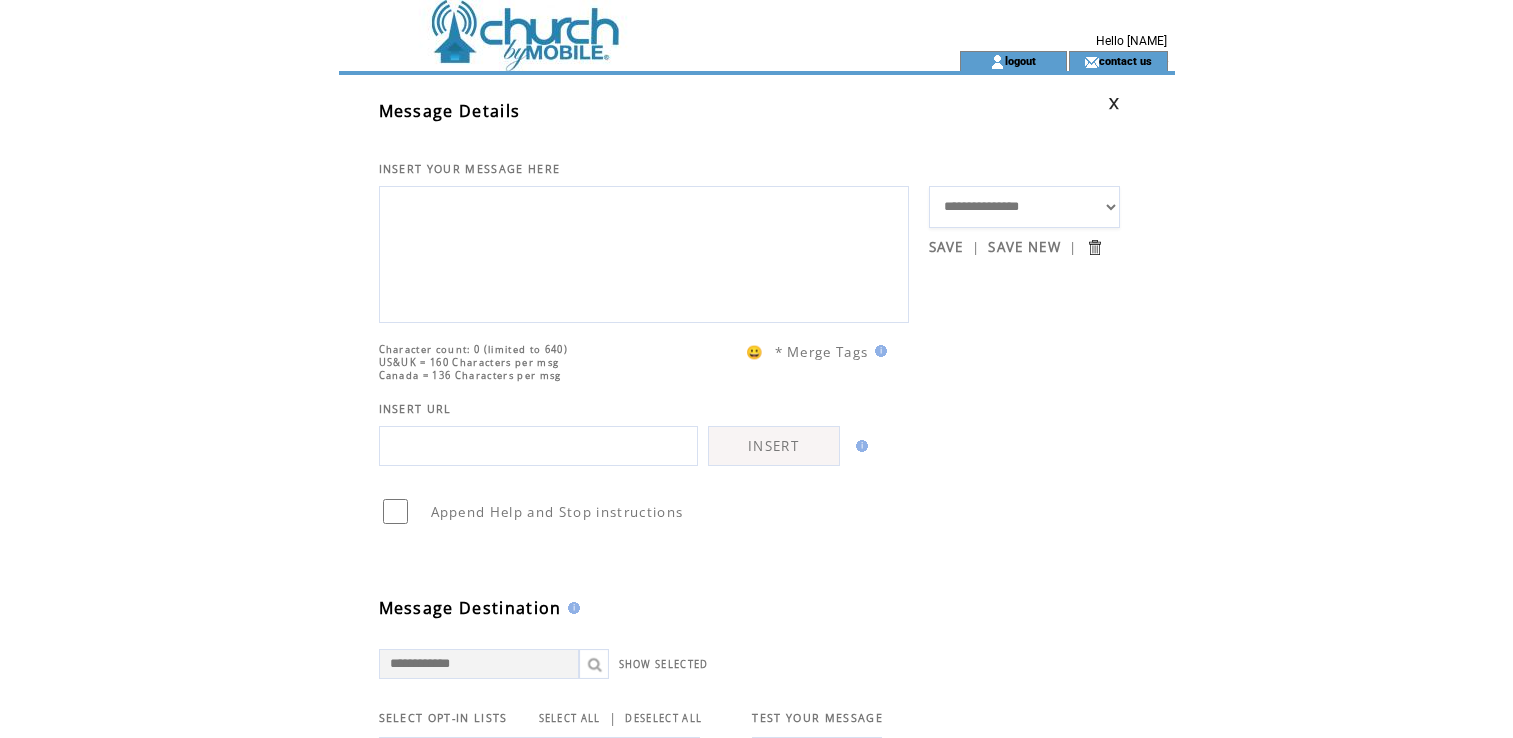 scroll, scrollTop: 0, scrollLeft: 0, axis: both 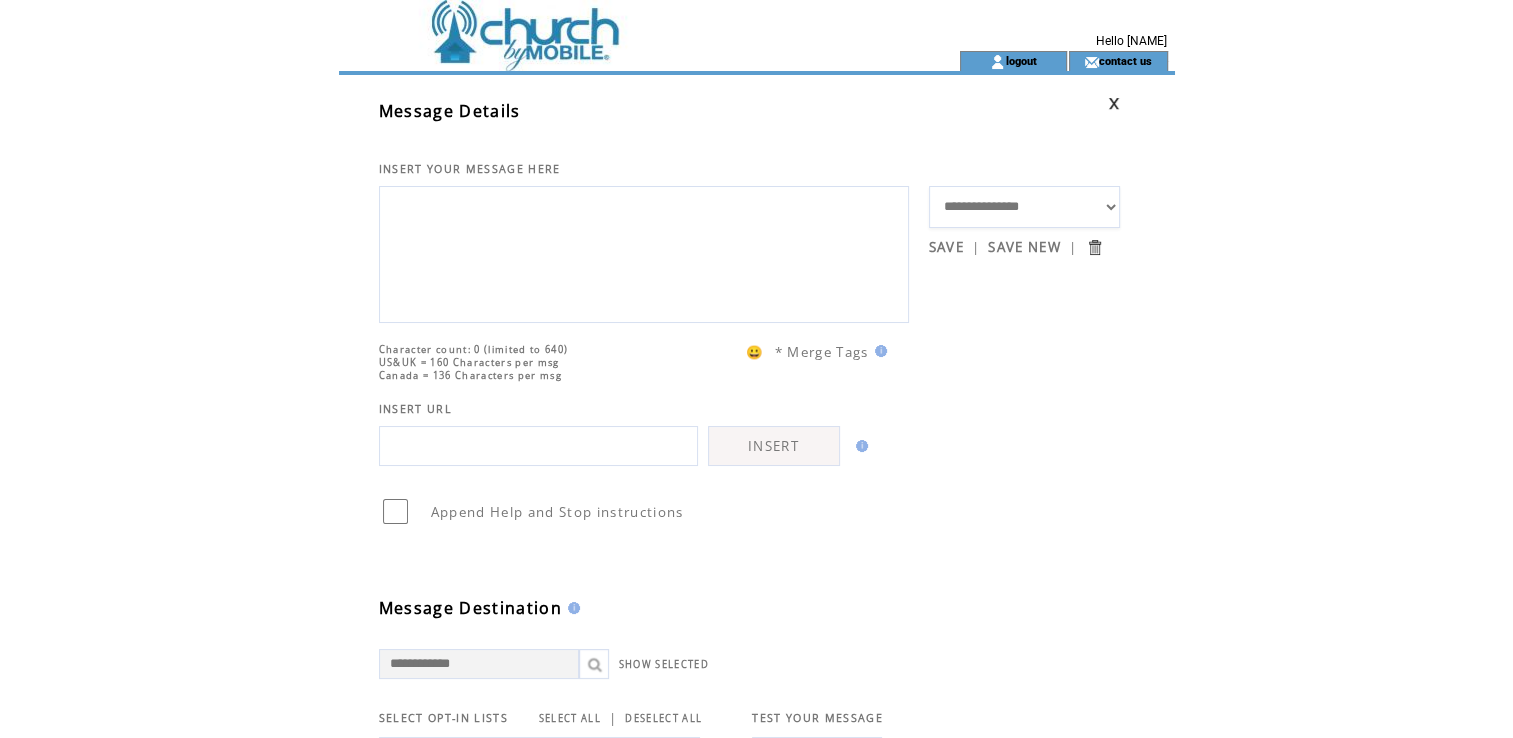 click at bounding box center [613, 25] 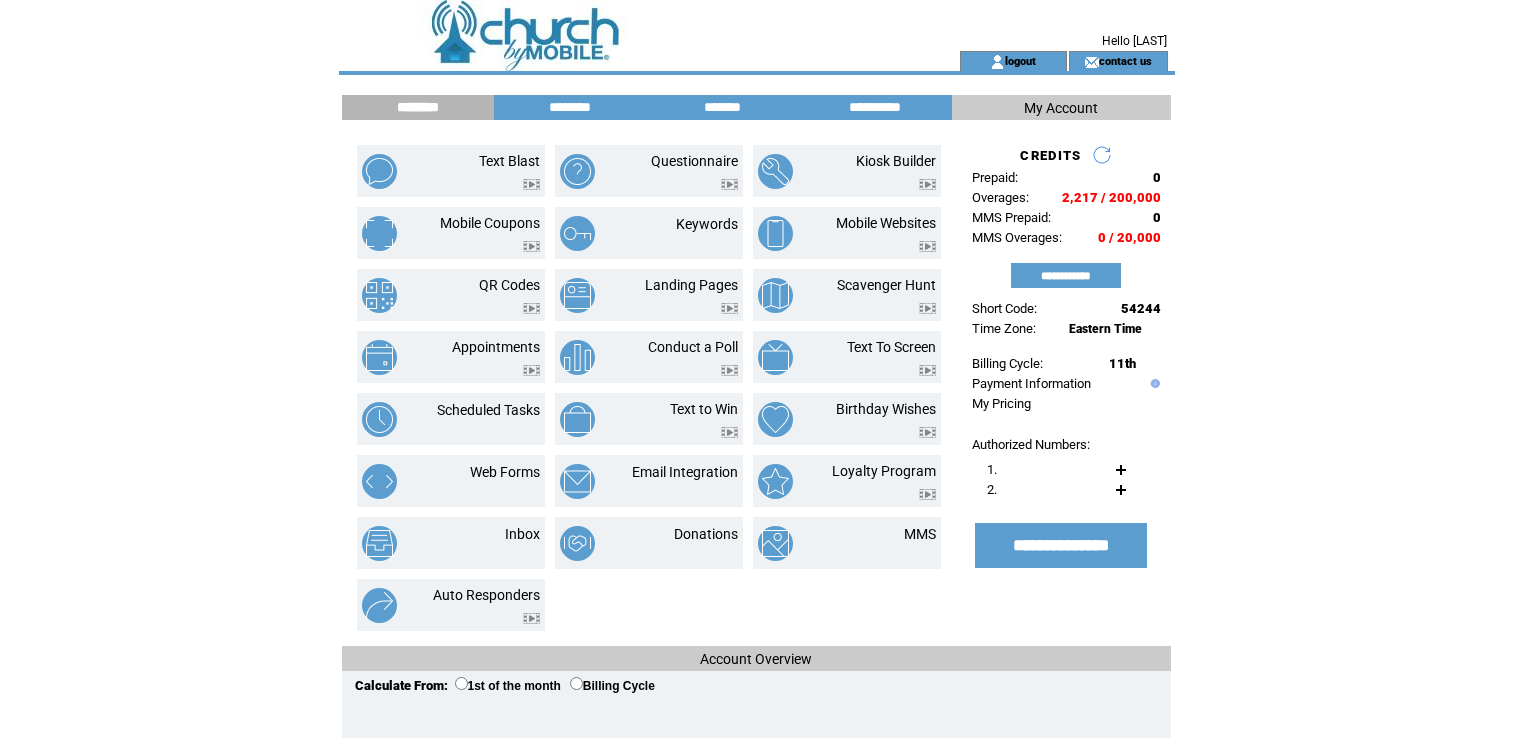scroll, scrollTop: 0, scrollLeft: 0, axis: both 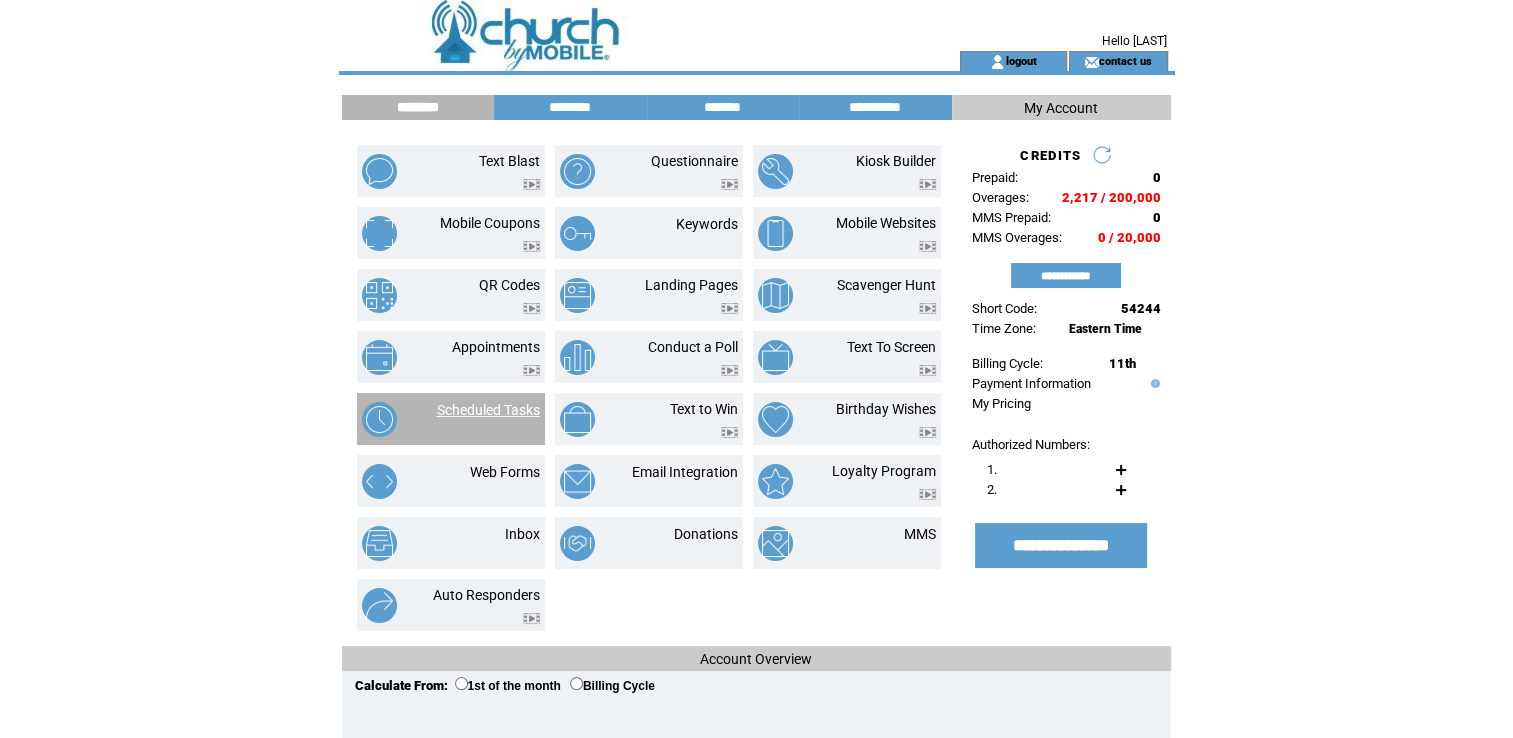 click on "Scheduled Tasks" at bounding box center (488, 410) 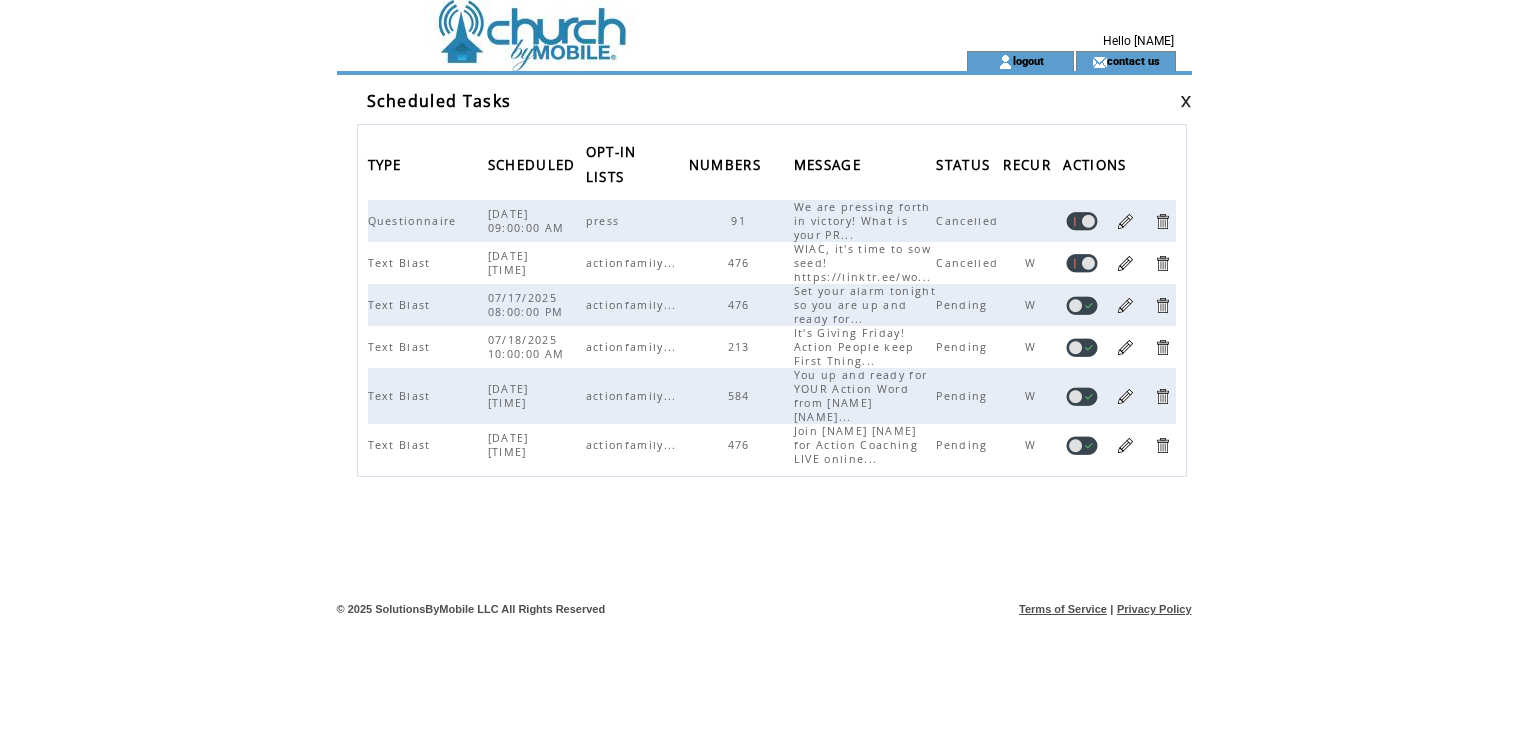 scroll, scrollTop: 0, scrollLeft: 0, axis: both 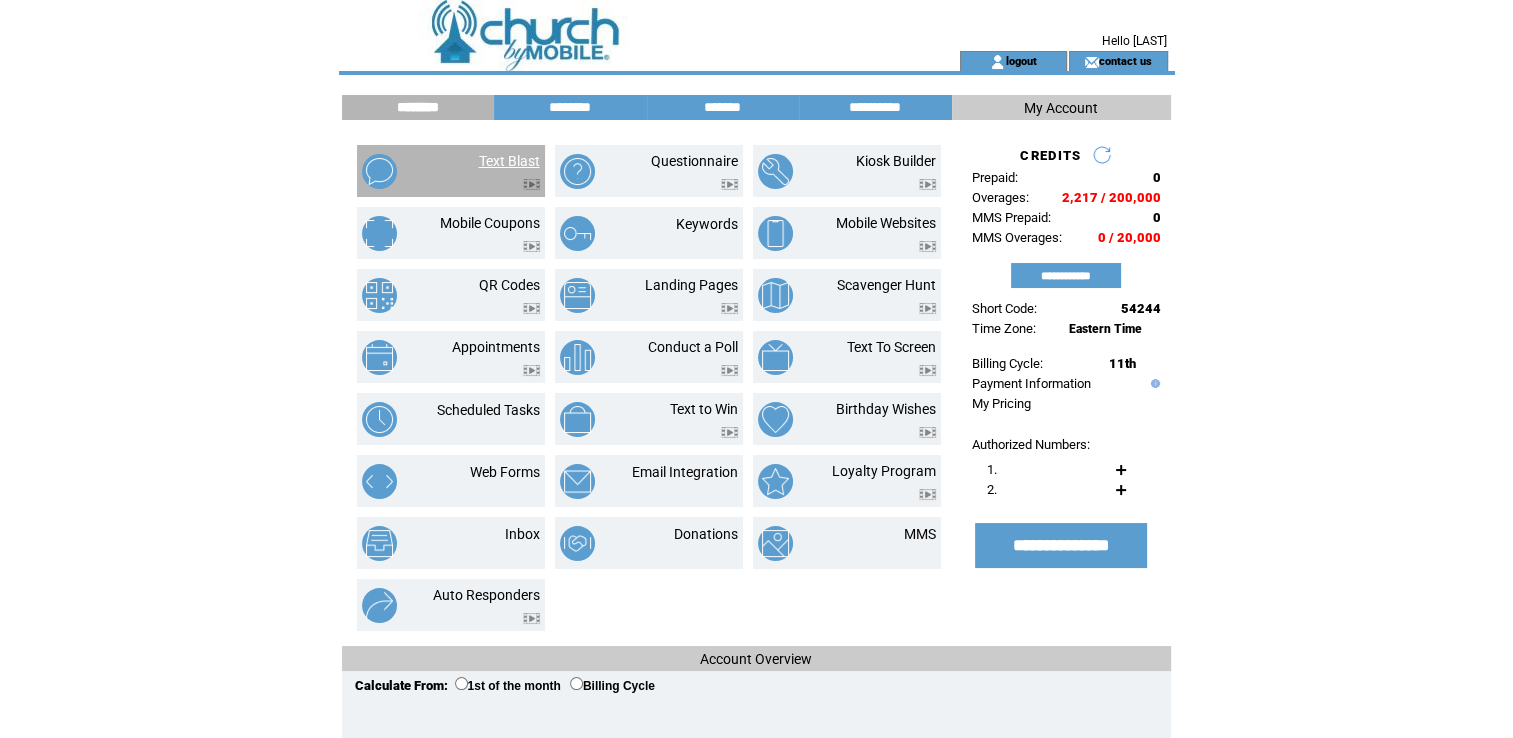 click on "Text Blast" at bounding box center [509, 161] 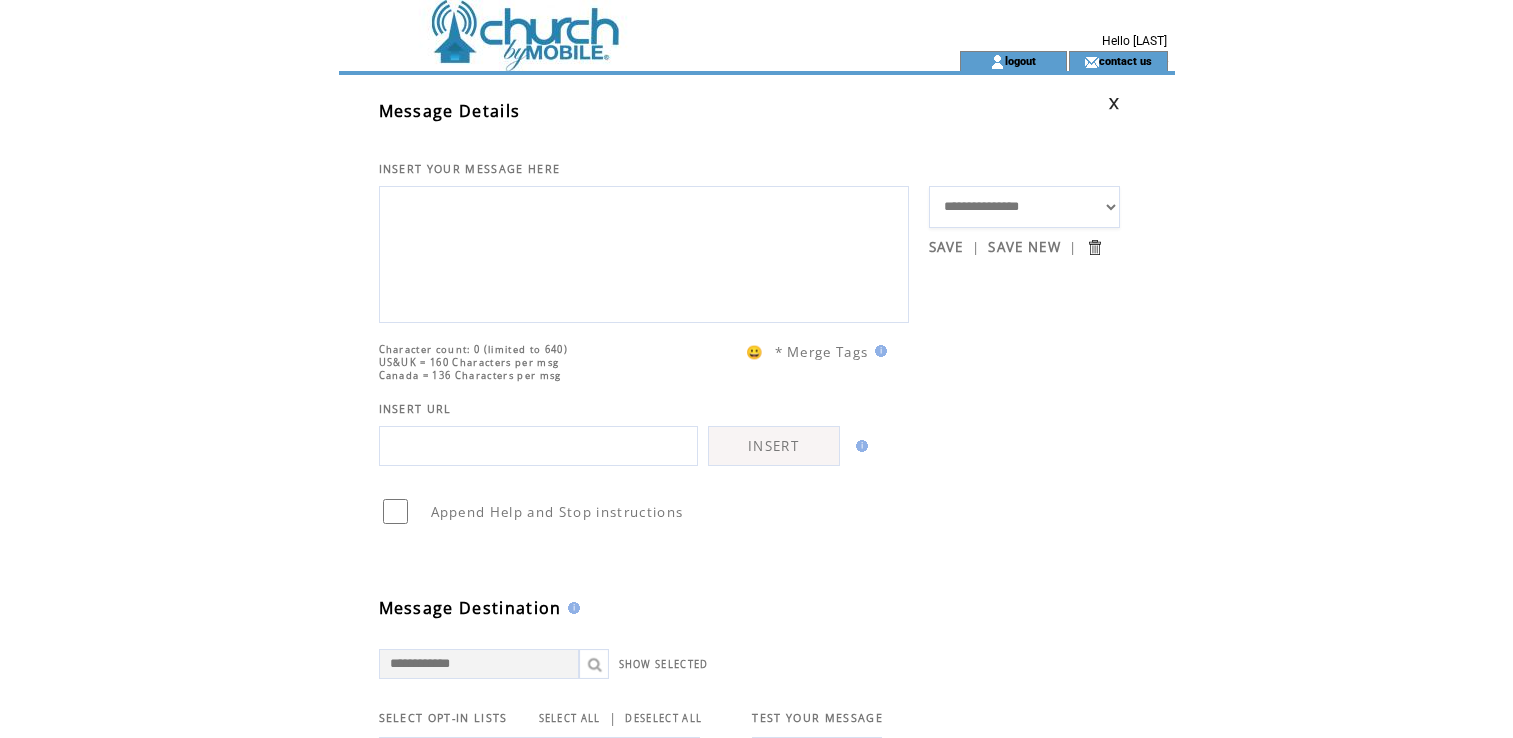 scroll, scrollTop: 0, scrollLeft: 0, axis: both 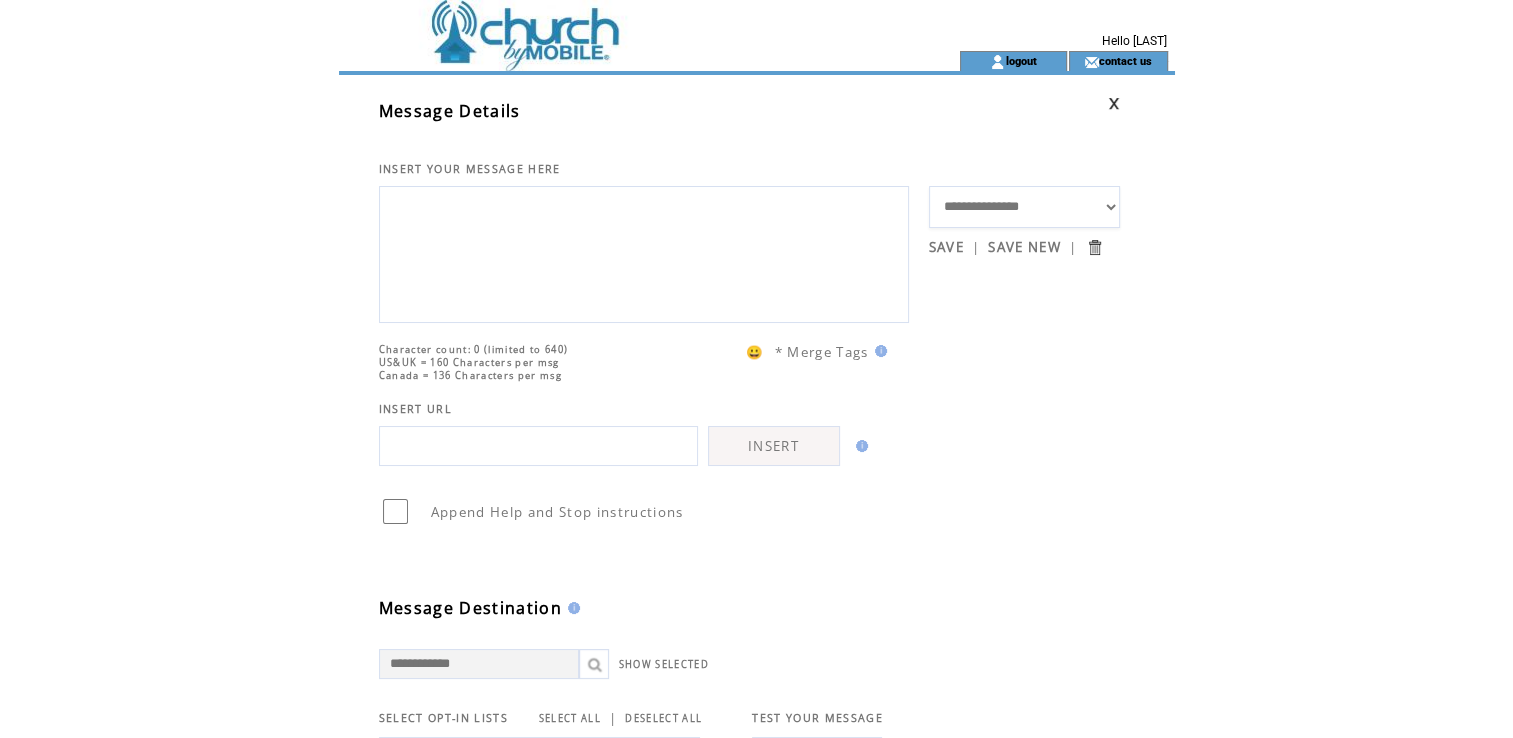 click at bounding box center (613, 25) 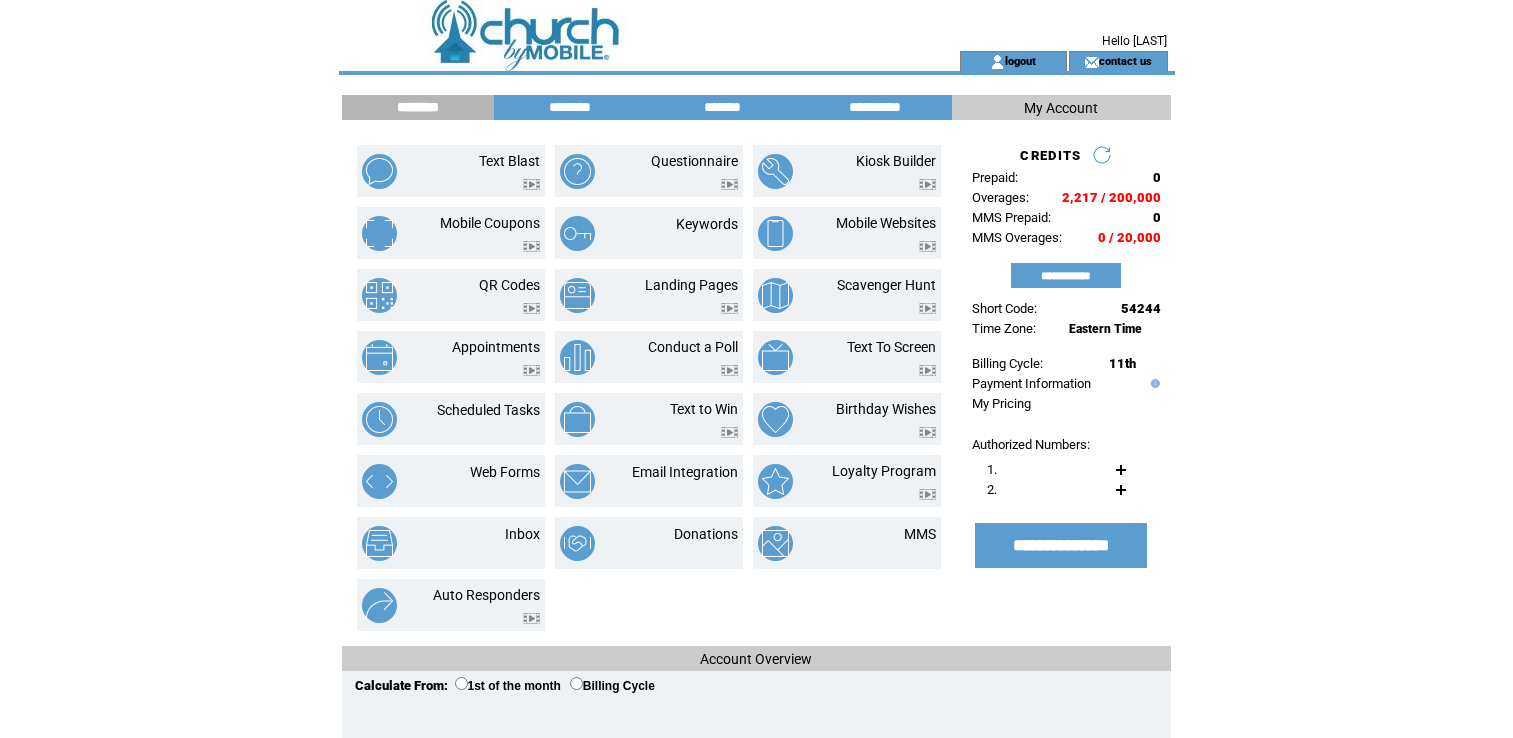 scroll, scrollTop: 0, scrollLeft: 0, axis: both 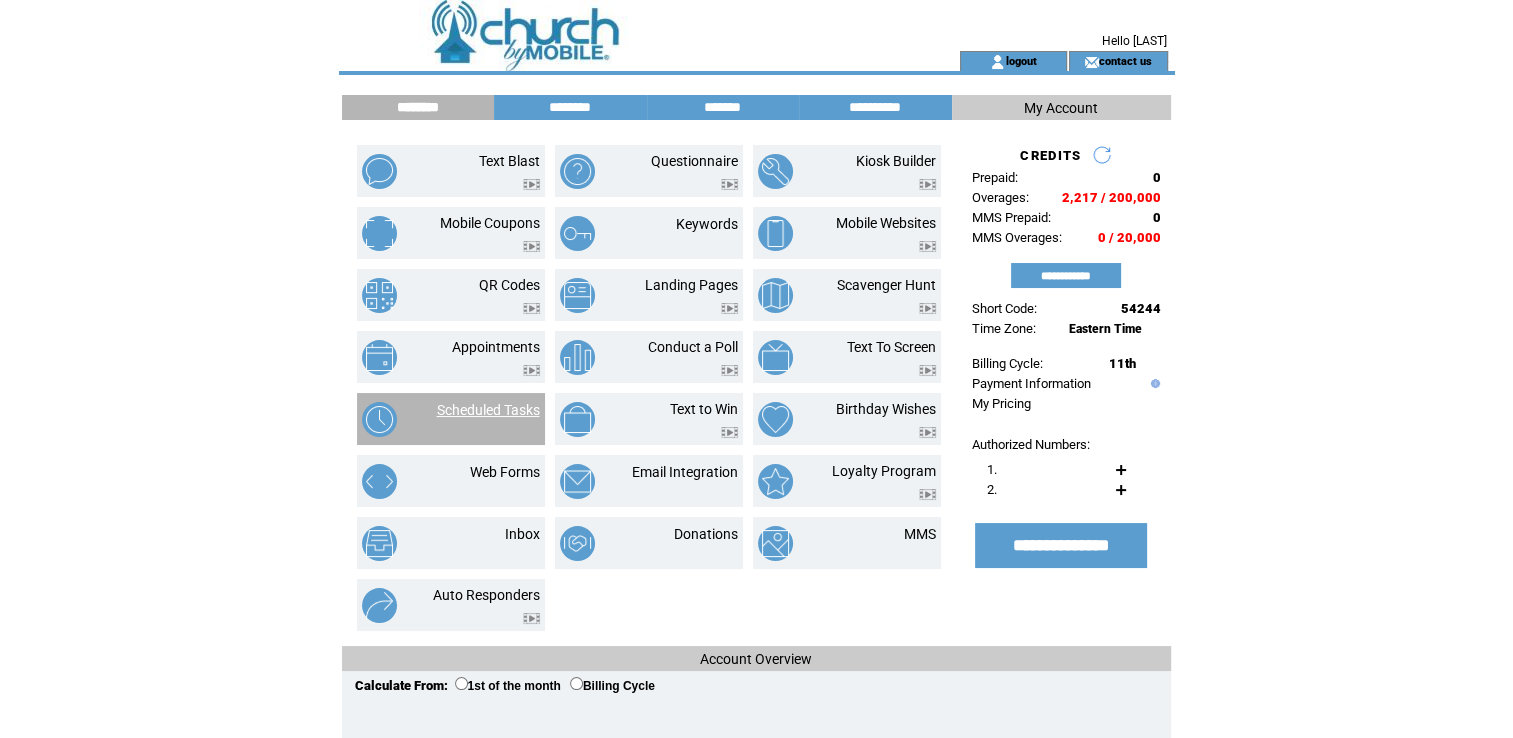 click on "Scheduled Tasks" at bounding box center (488, 410) 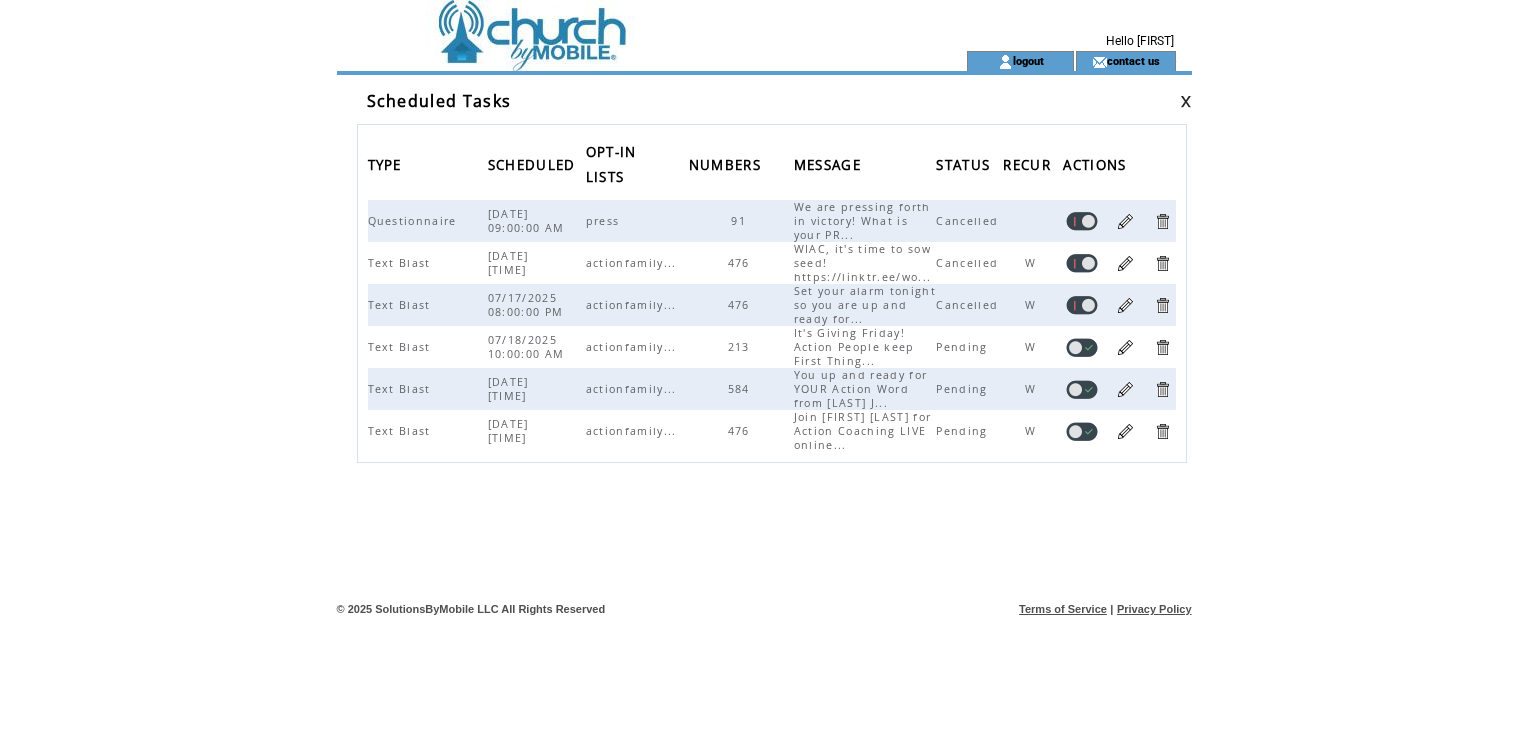 scroll, scrollTop: 0, scrollLeft: 0, axis: both 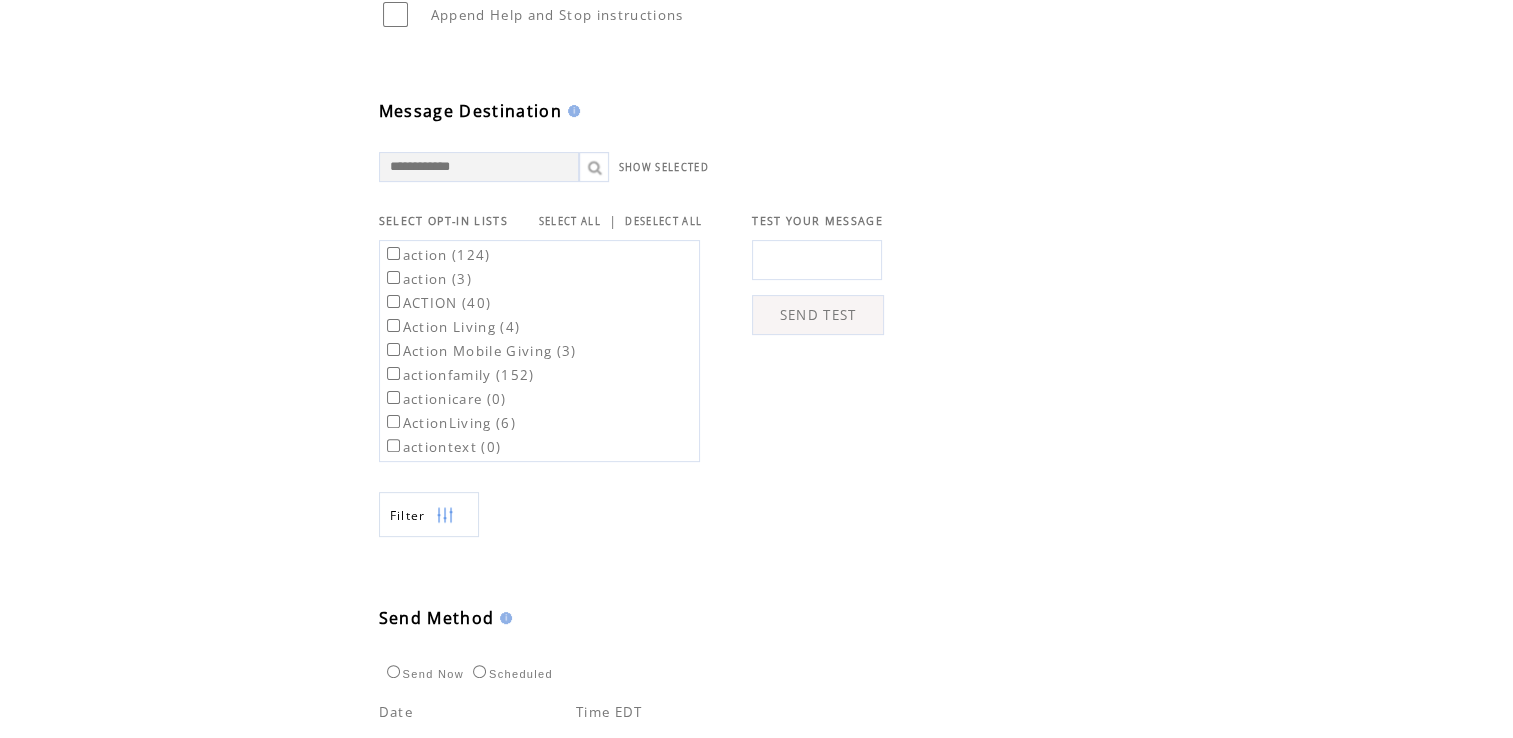 click on "action (124)  action (3)  ACTION (40)  Action Living (4)  Action Mobile Giving (3)  actionfamily (152)  actionicare (0)  ActionLiving (6)  actiontext (0)  before strategies (91)  Bishop/FL (0)  bto (158)  BWJ (4)  BWJ Travelers (20)  bwj1 (0)  bwjbday (19)  EOY Banquet (31)  Gospel (331)  gtauxleaders (13)  gtboard (2)  gtleaders (24)  gtmen (16)  GTVISITOR (16)  gtwomen (40)  HolyLand (22)  hotsale (6)  howto (39)  marriagerocks (7)  Mens Retreat (26)  pastors (2)  press (91)  QuizMe (19)  SinglesMingle (21)  social (13)  sow (245)  takeaction (125)  to donate (4)  vote (8)  what is it (38)  WIA Leadership (38)  WIA Visitors (3)  WIA Youth (4)  wiachoir (16)  Women of Action (62)" at bounding box center [541, 346] 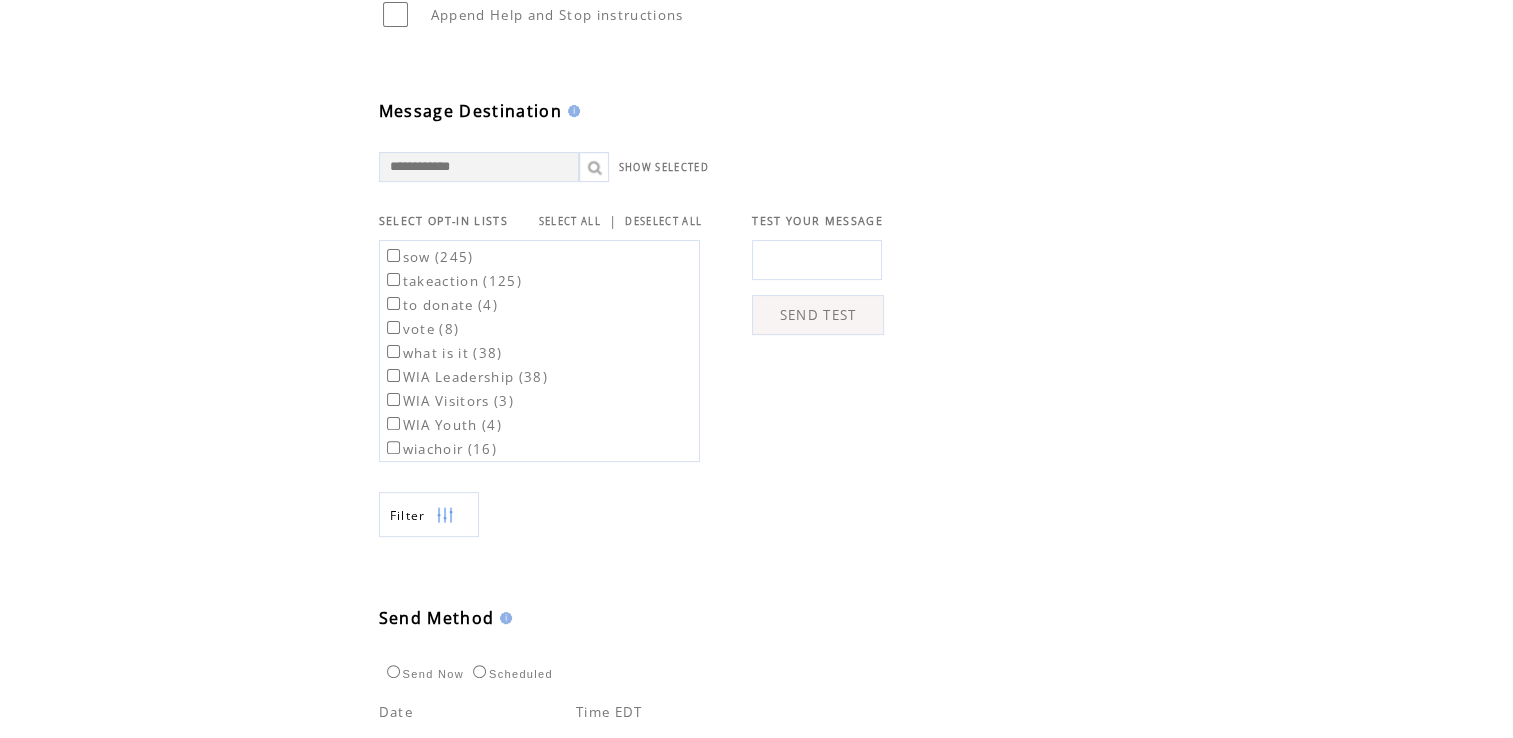 scroll, scrollTop: 820, scrollLeft: 0, axis: vertical 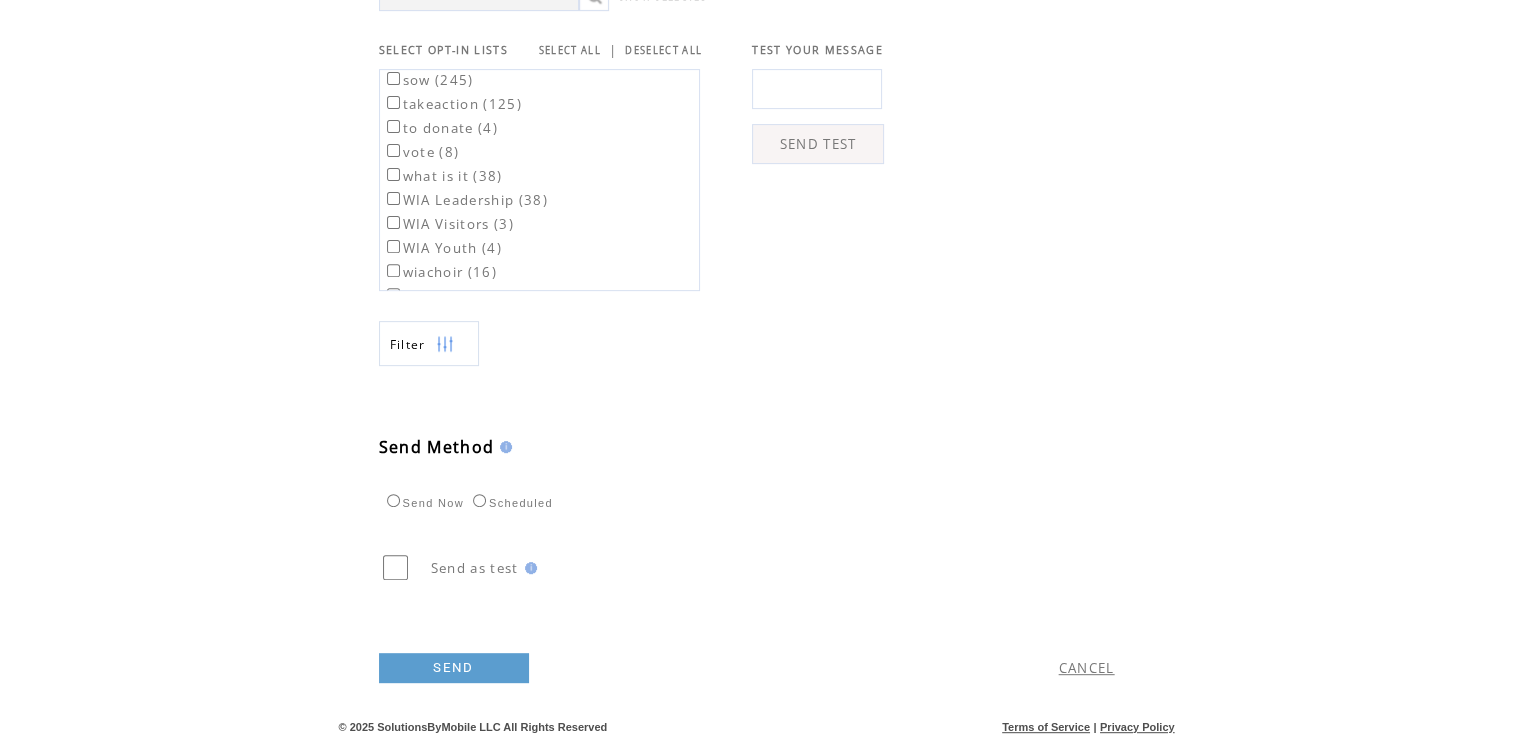 click on "SEND" at bounding box center [454, 668] 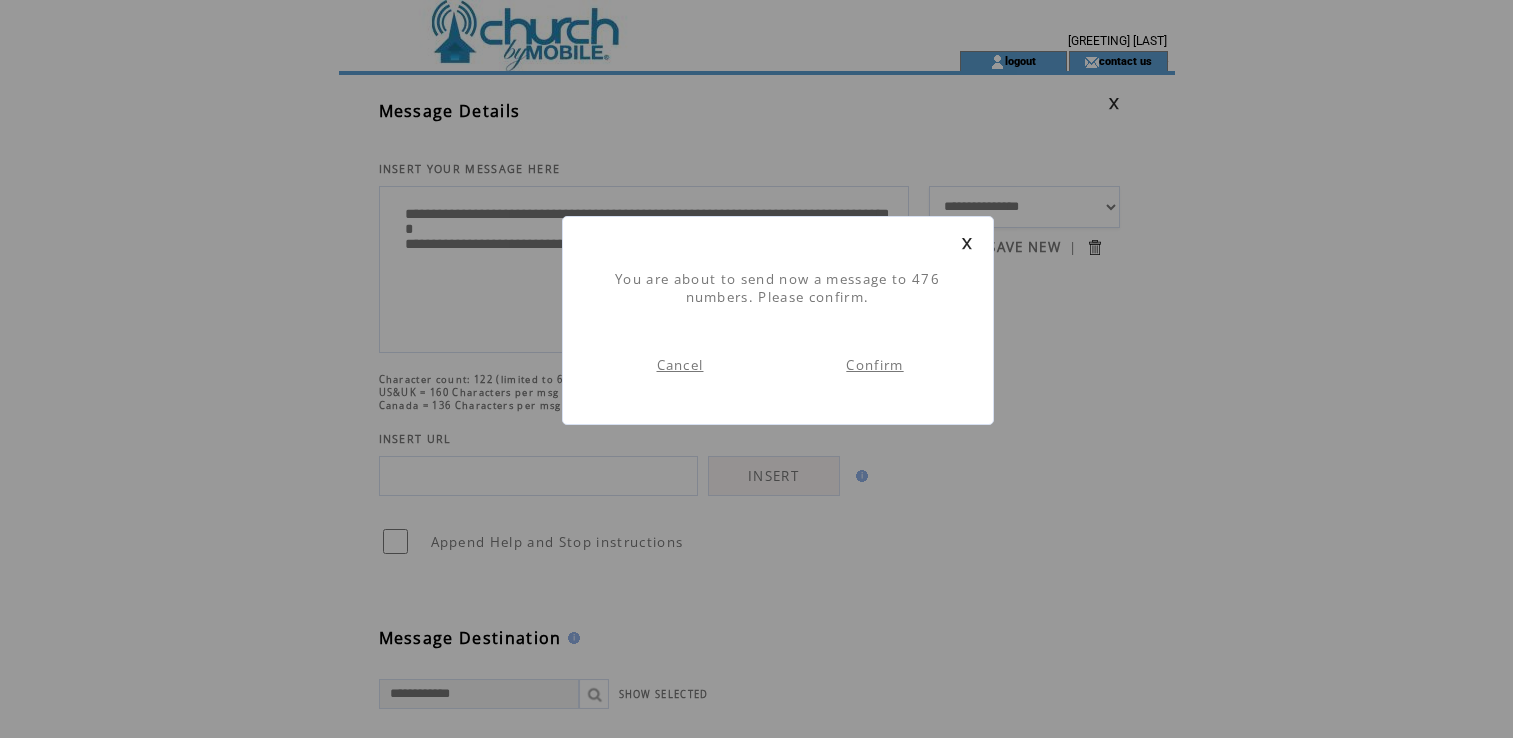 scroll, scrollTop: 0, scrollLeft: 0, axis: both 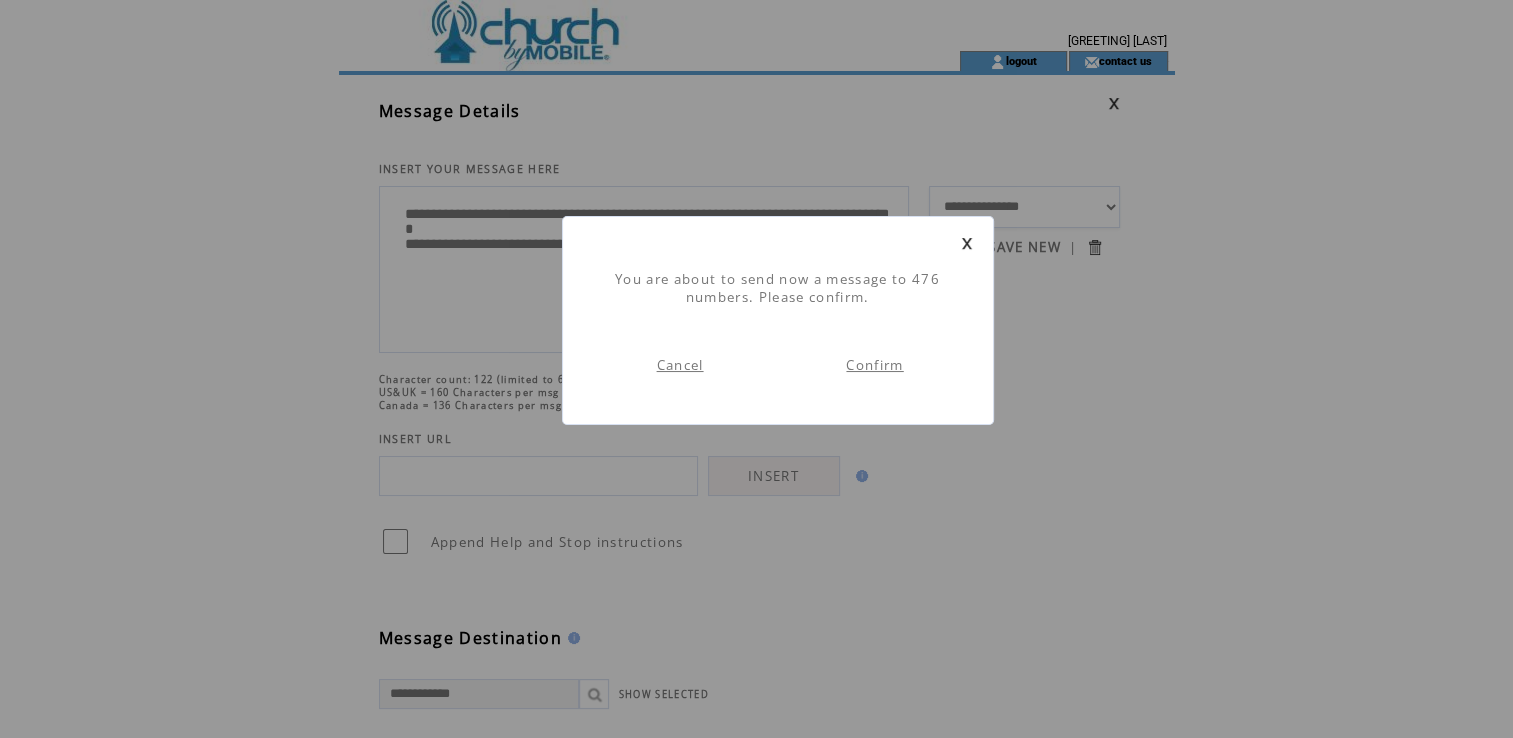 click on "Confirm" at bounding box center (874, 365) 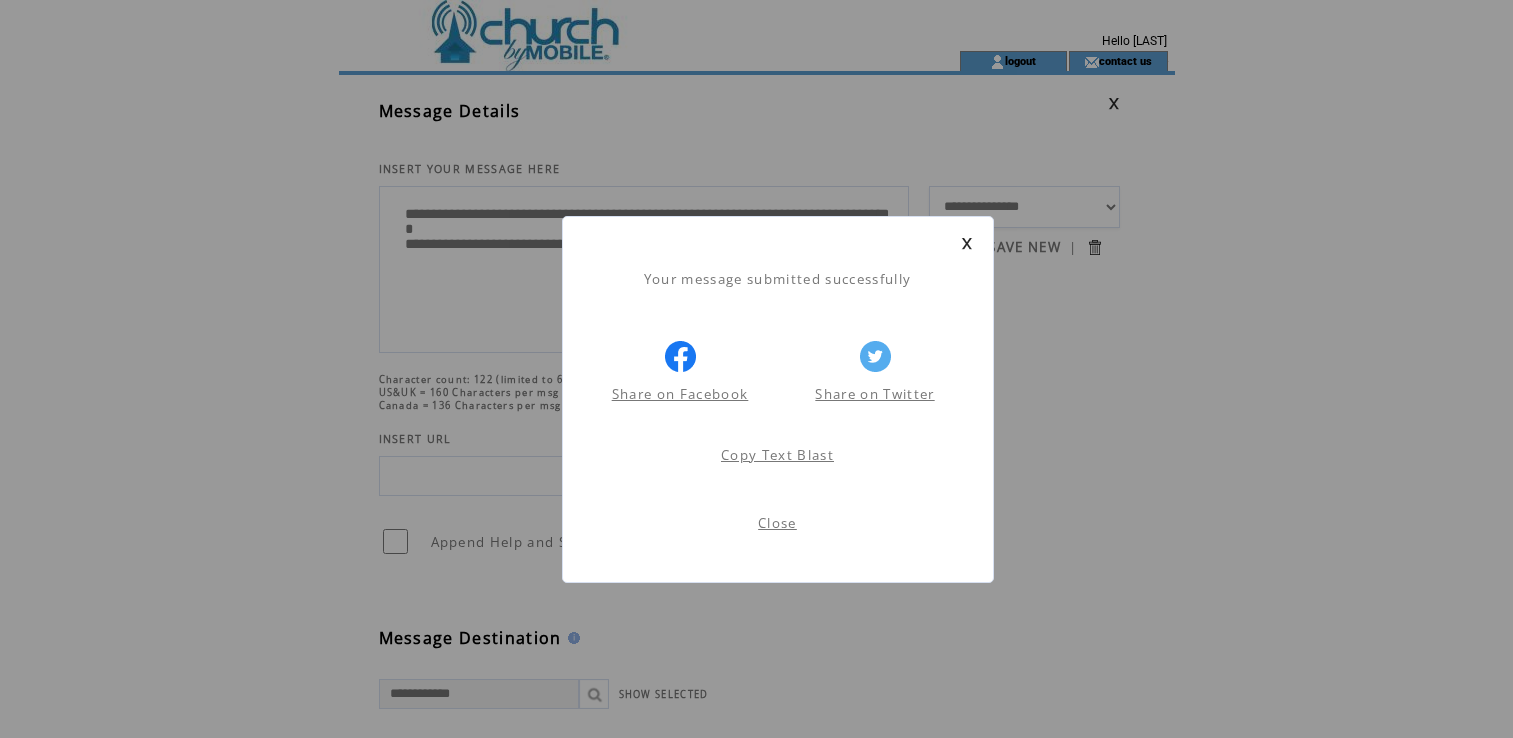 scroll, scrollTop: 0, scrollLeft: 0, axis: both 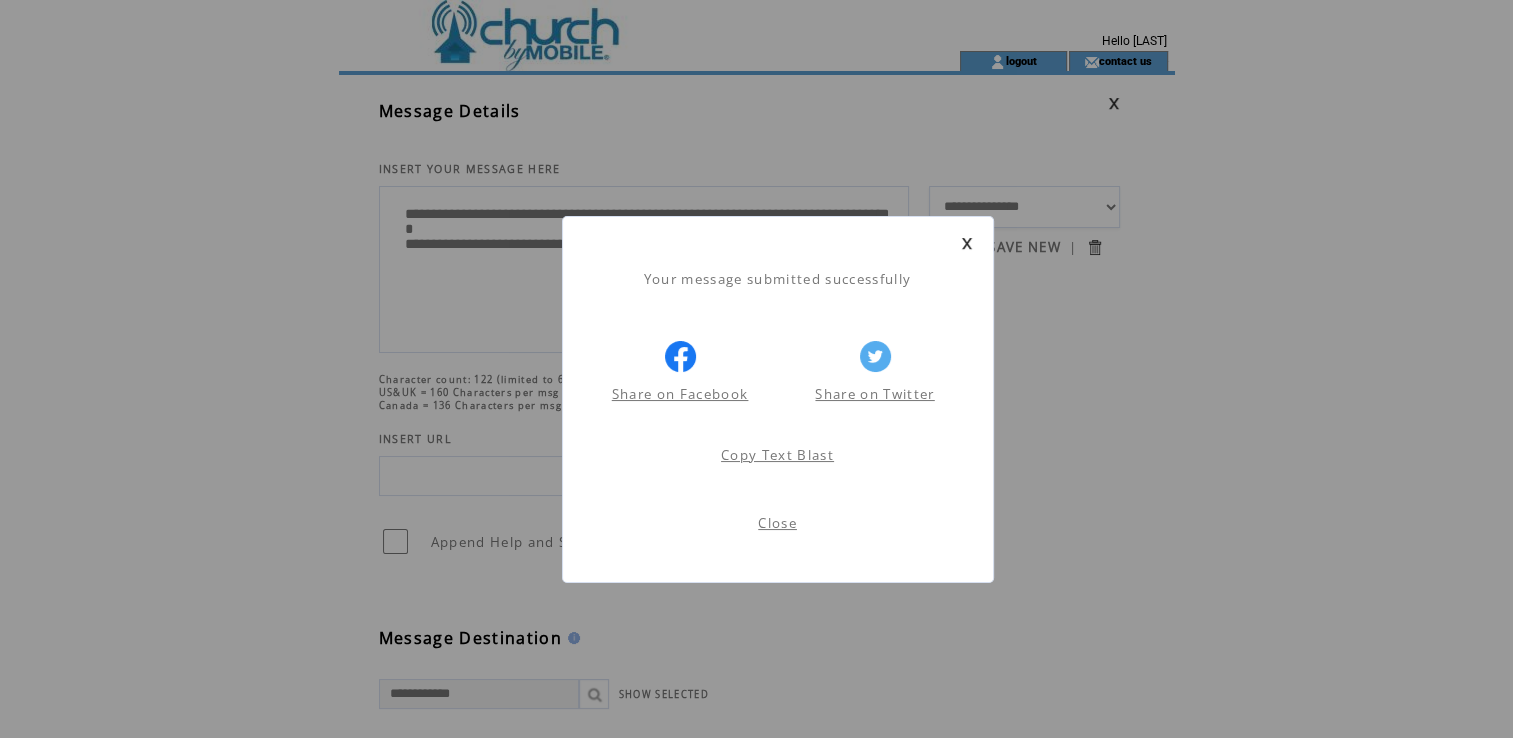 click at bounding box center [967, 243] 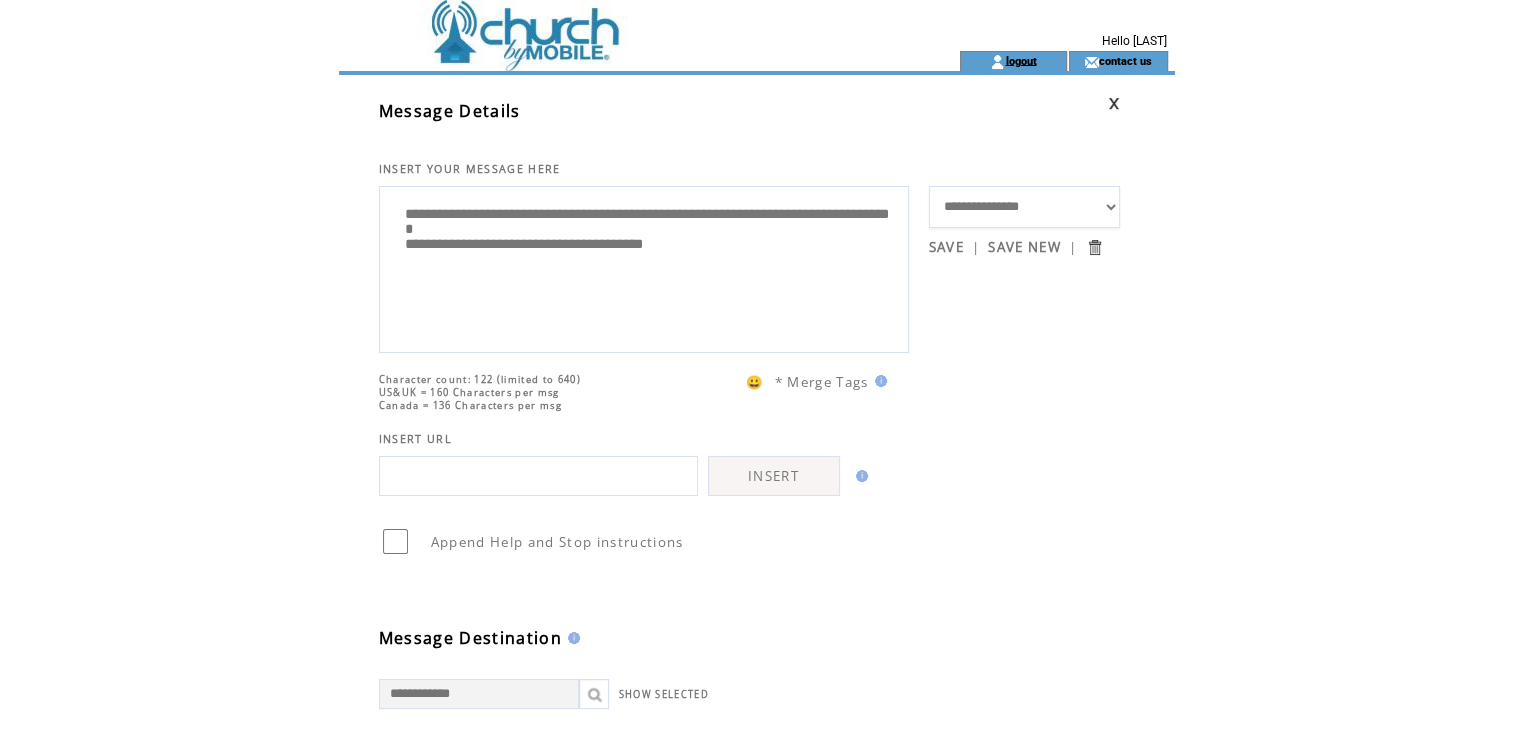 click on "logout" at bounding box center (1020, 60) 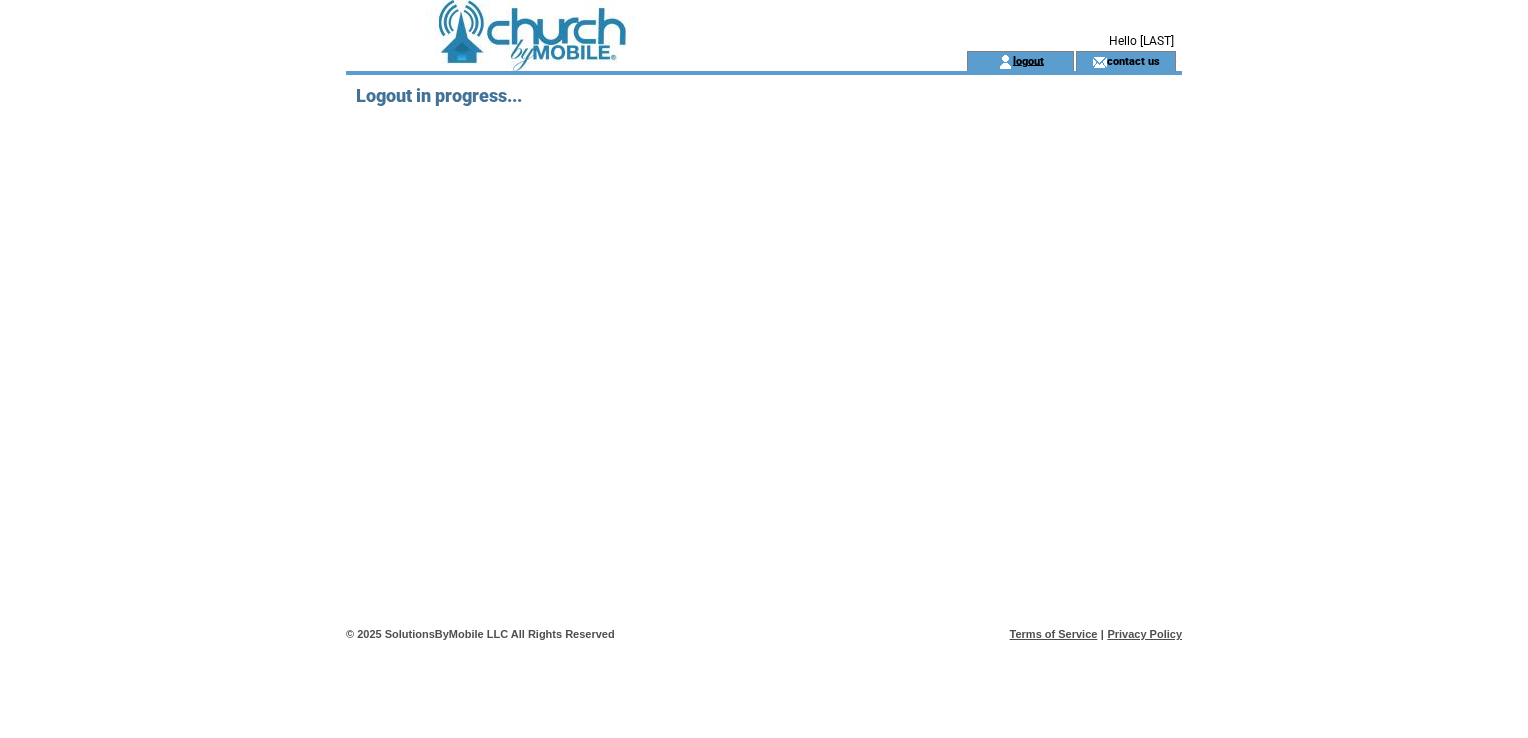 scroll, scrollTop: 0, scrollLeft: 0, axis: both 